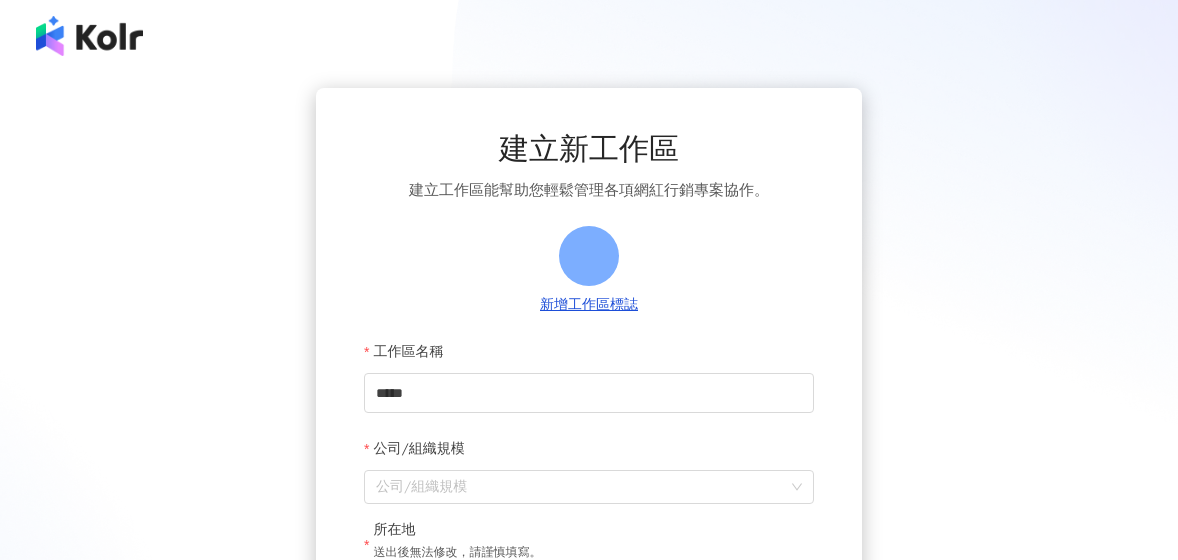 scroll, scrollTop: 0, scrollLeft: 0, axis: both 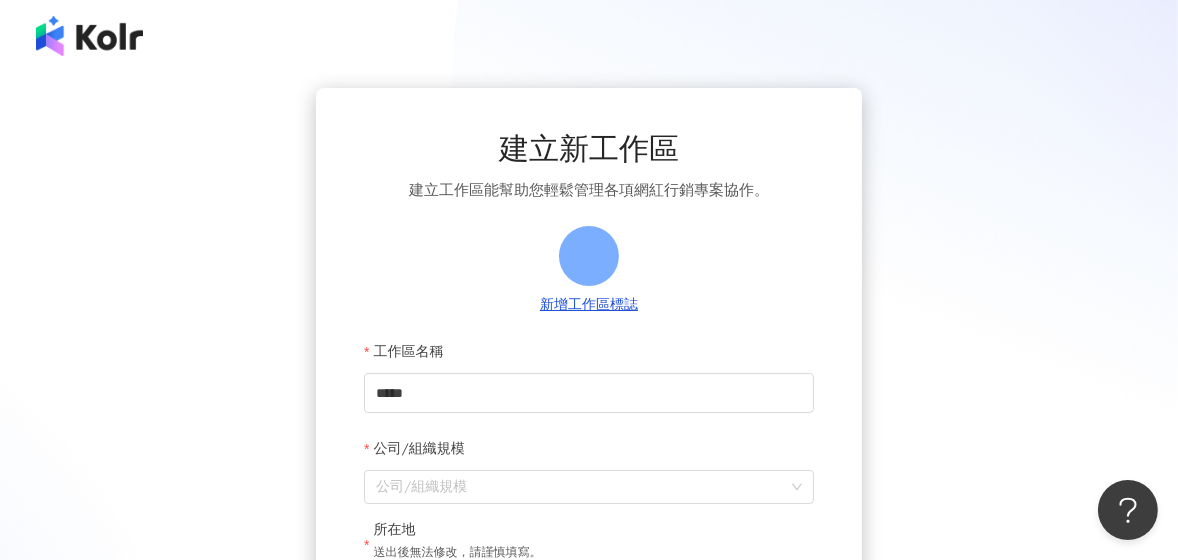 click at bounding box center [89, 36] 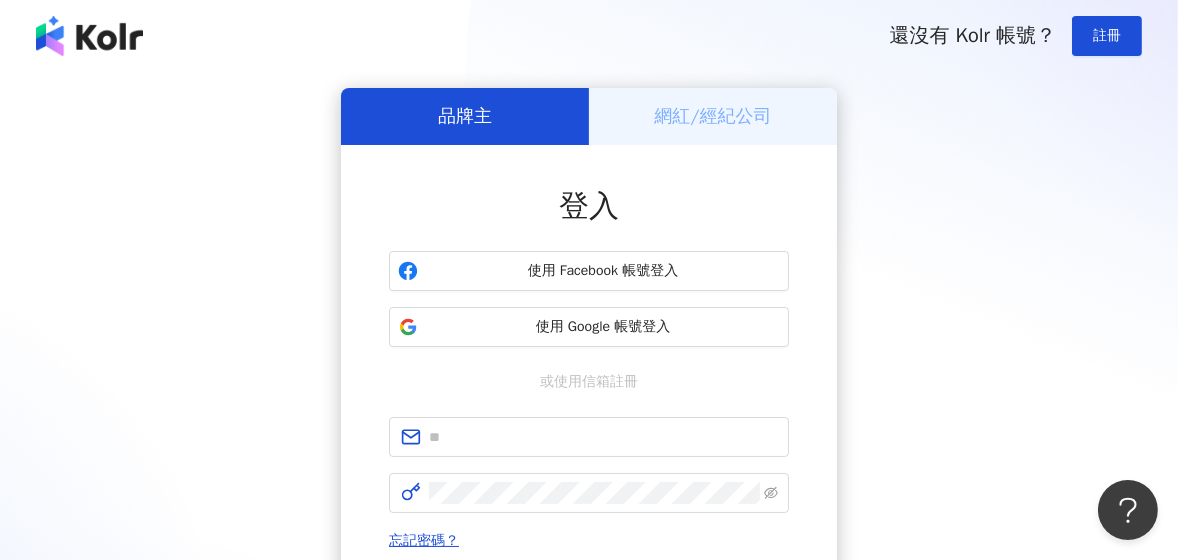 drag, startPoint x: 676, startPoint y: 264, endPoint x: 755, endPoint y: 377, distance: 137.87675 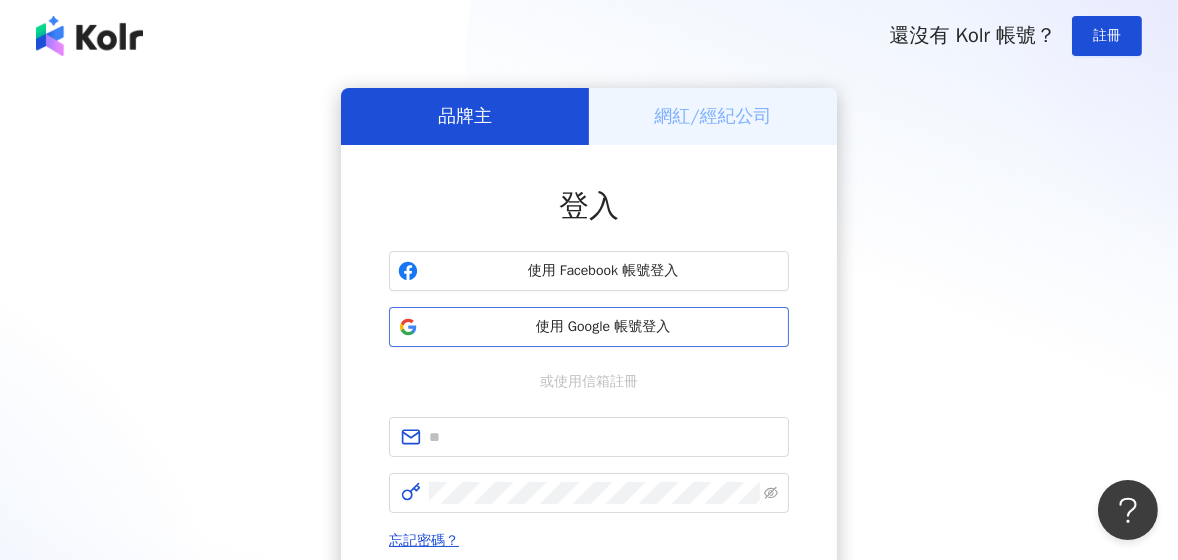 click on "使用 Google 帳號登入" at bounding box center [589, 327] 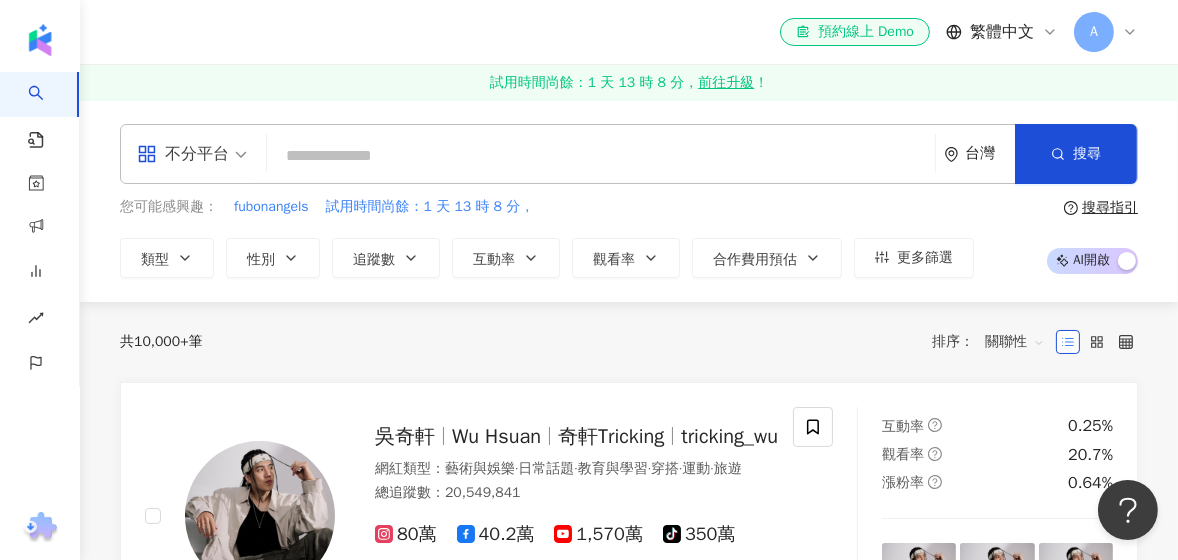 click at bounding box center [601, 156] 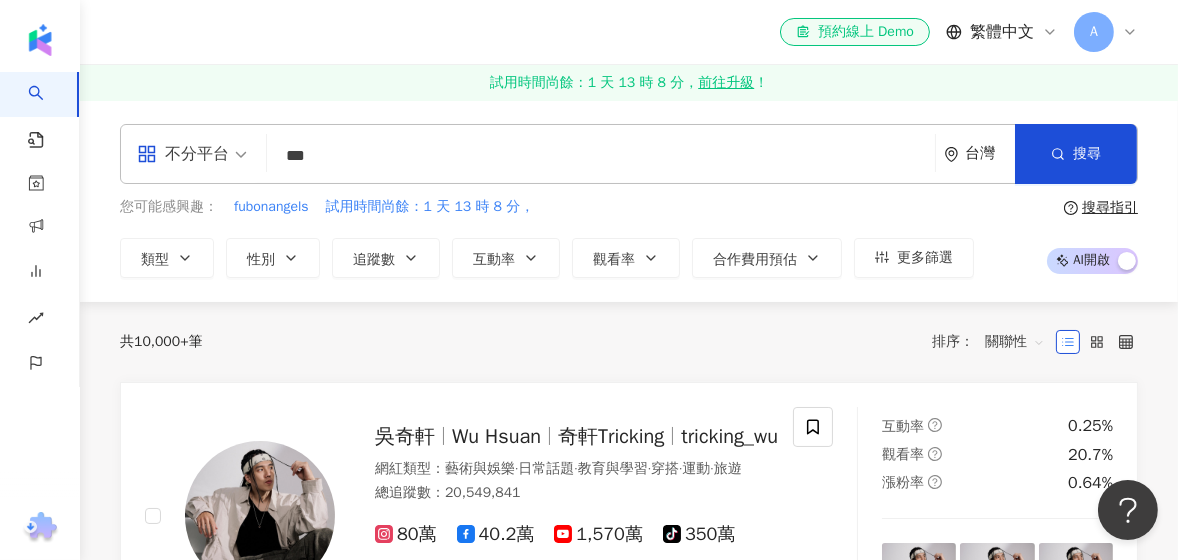 type on "**" 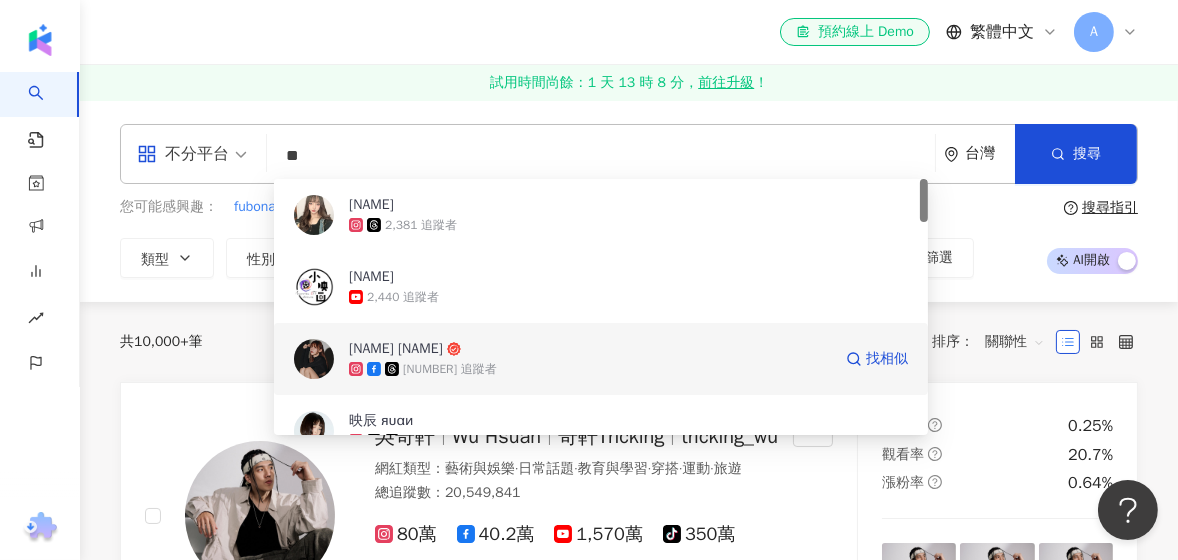 click on "263,460   追蹤者" at bounding box center (590, 369) 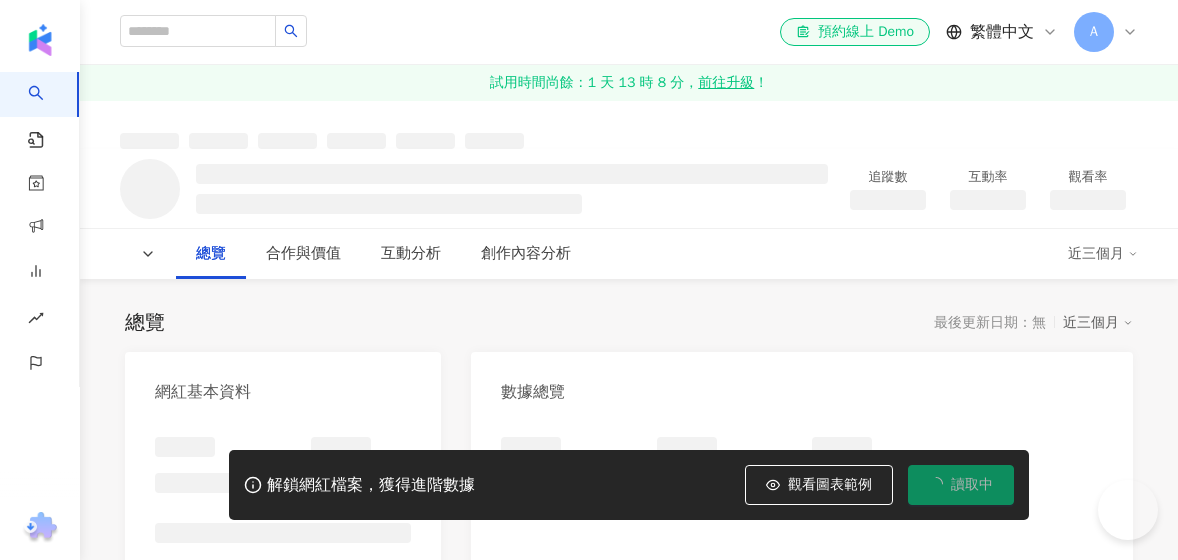 scroll, scrollTop: 0, scrollLeft: 0, axis: both 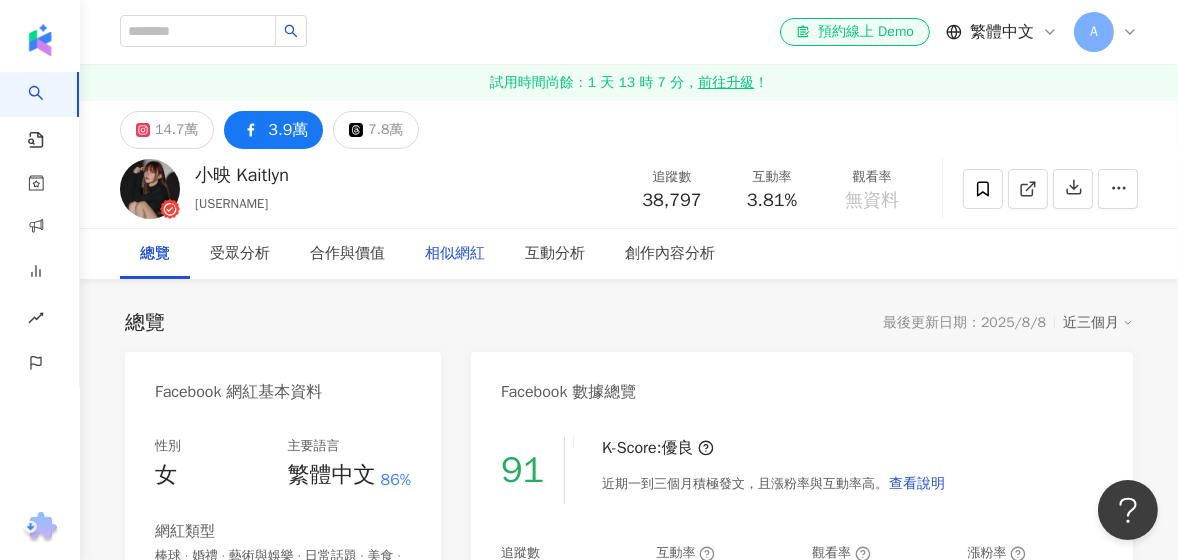 type 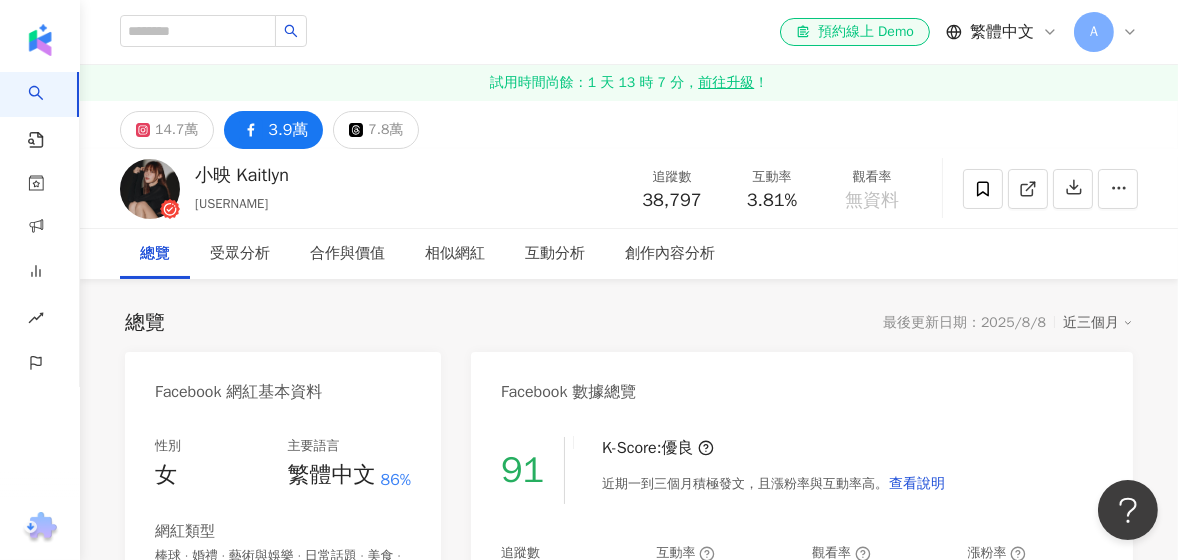 click on "最後更新日期：2025/8/8" at bounding box center (964, 323) 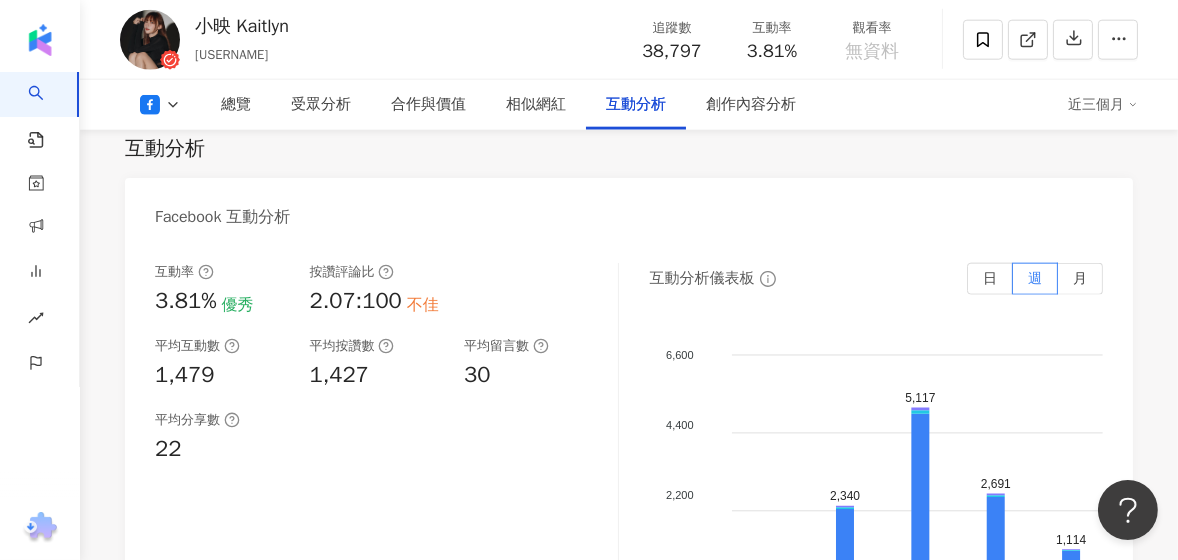 scroll, scrollTop: 3100, scrollLeft: 0, axis: vertical 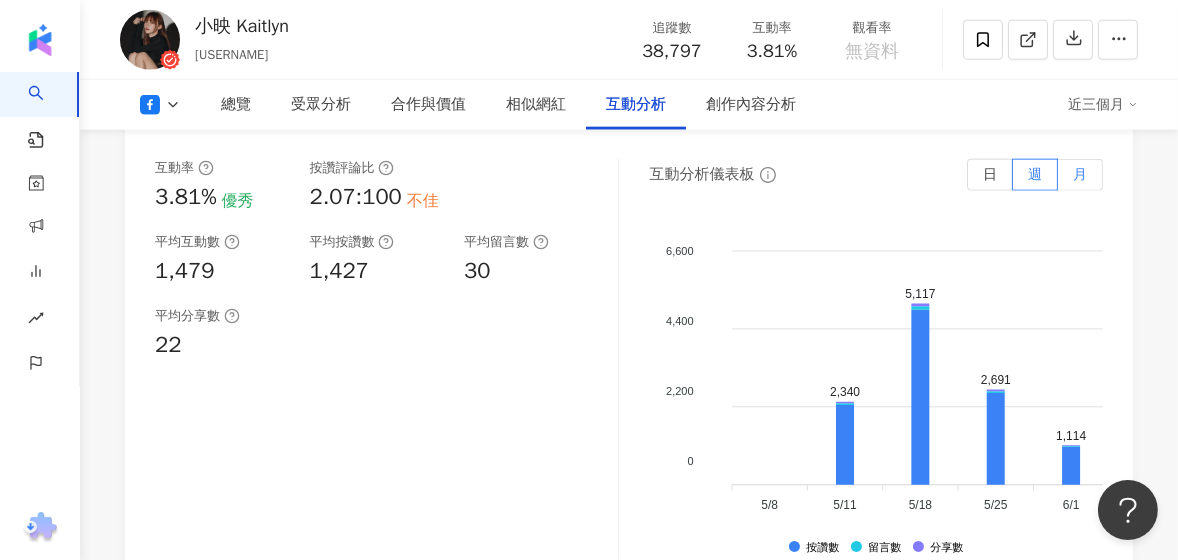 click on "月" at bounding box center [1080, 175] 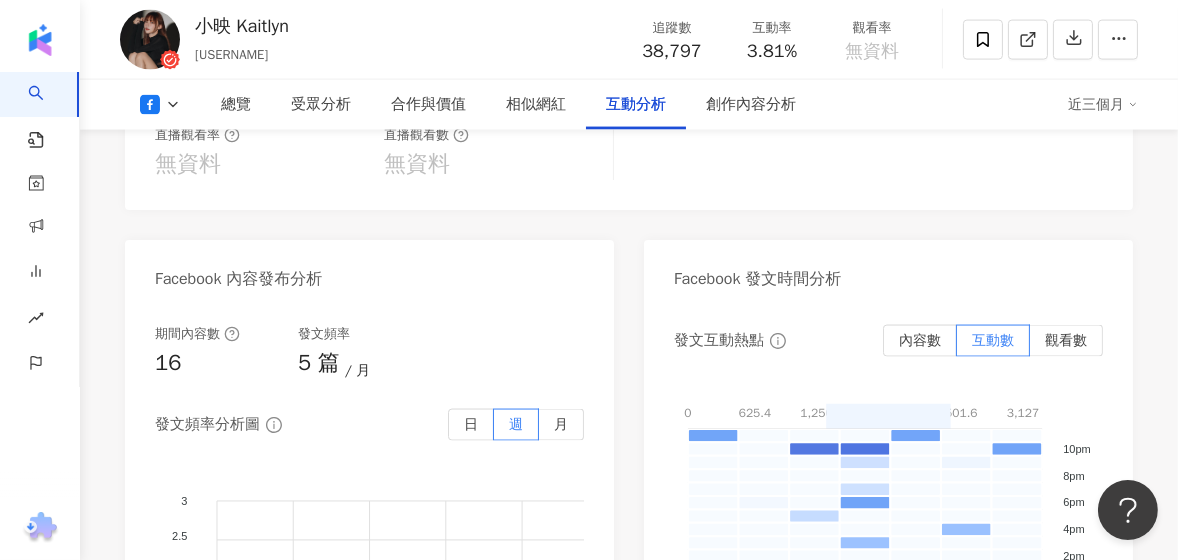 scroll, scrollTop: 4000, scrollLeft: 0, axis: vertical 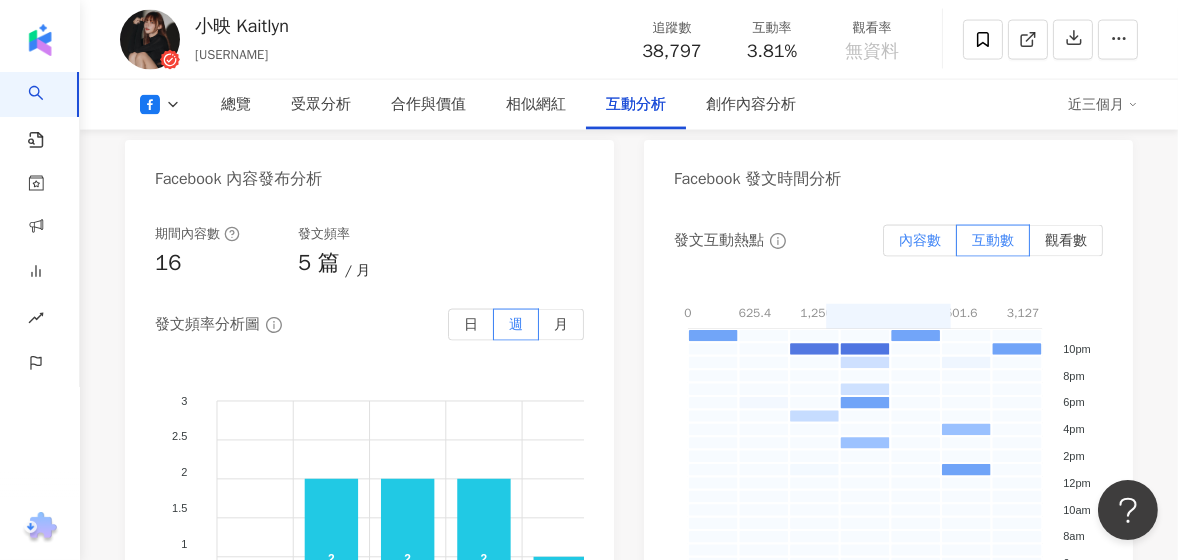 click on "內容數" at bounding box center (920, 240) 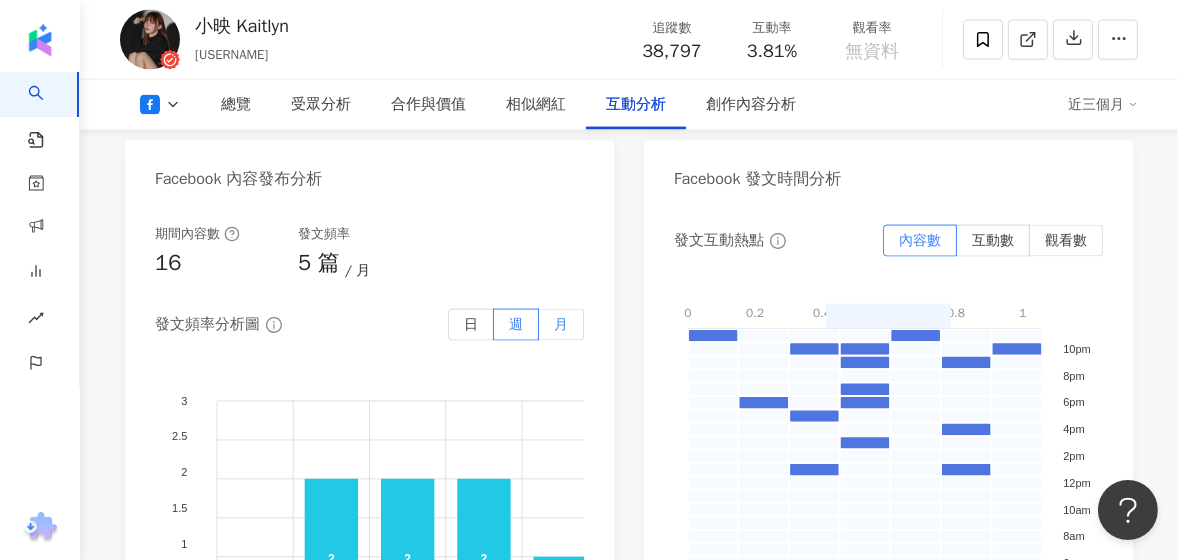 drag, startPoint x: 922, startPoint y: 196, endPoint x: 542, endPoint y: 351, distance: 410.39615 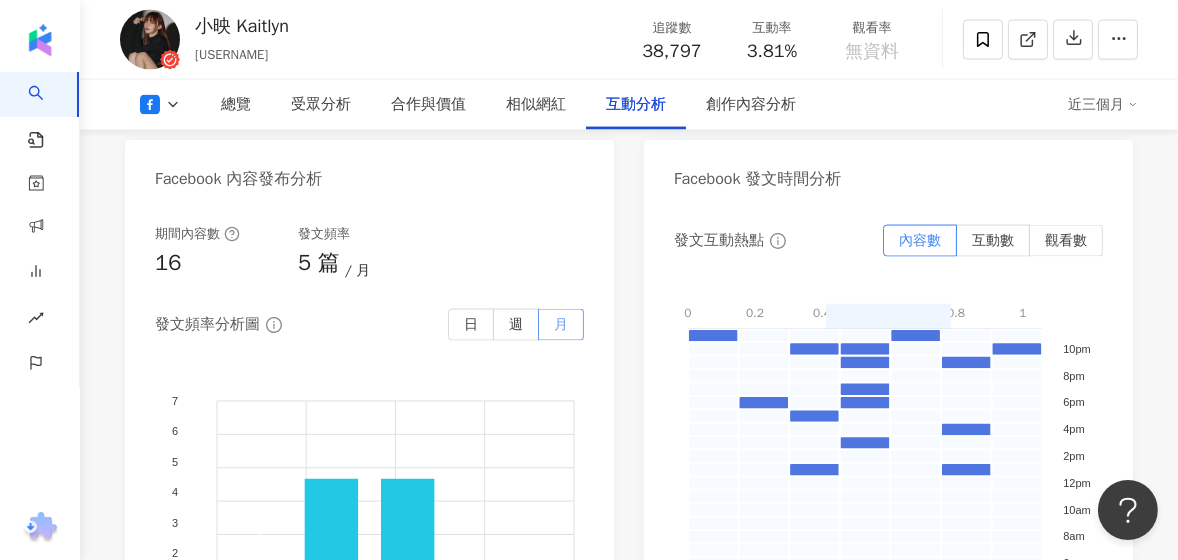 click on "月" at bounding box center (561, 324) 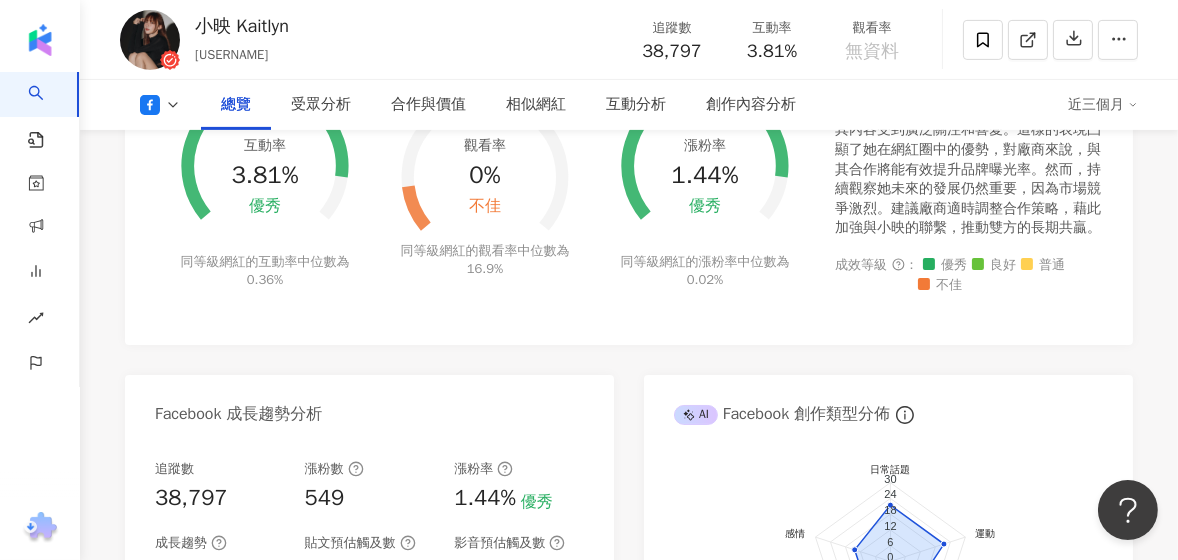 scroll, scrollTop: 0, scrollLeft: 0, axis: both 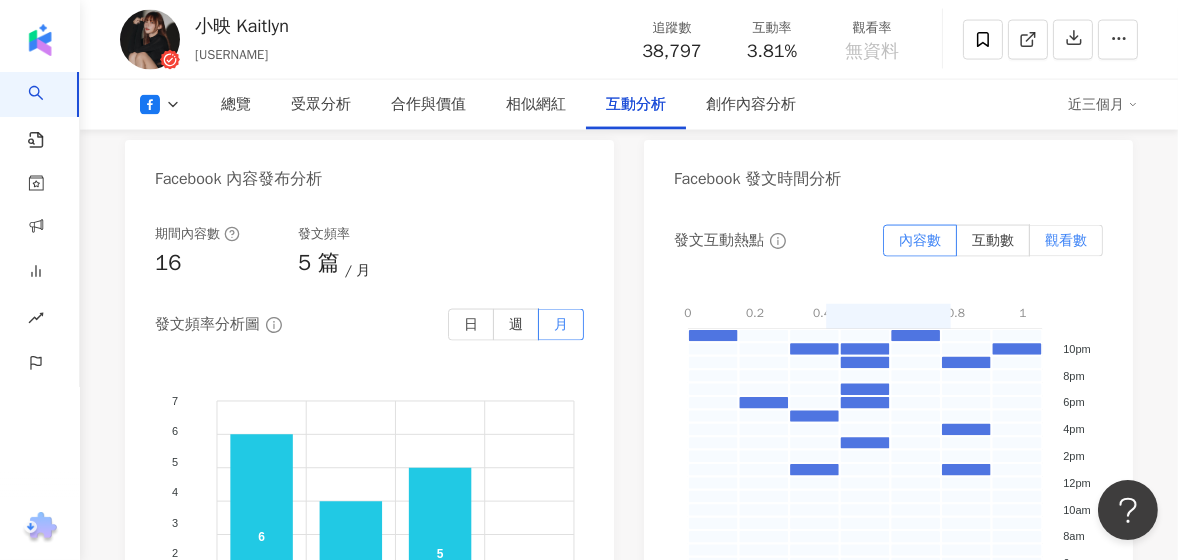 click on "觀看數" at bounding box center [1066, 241] 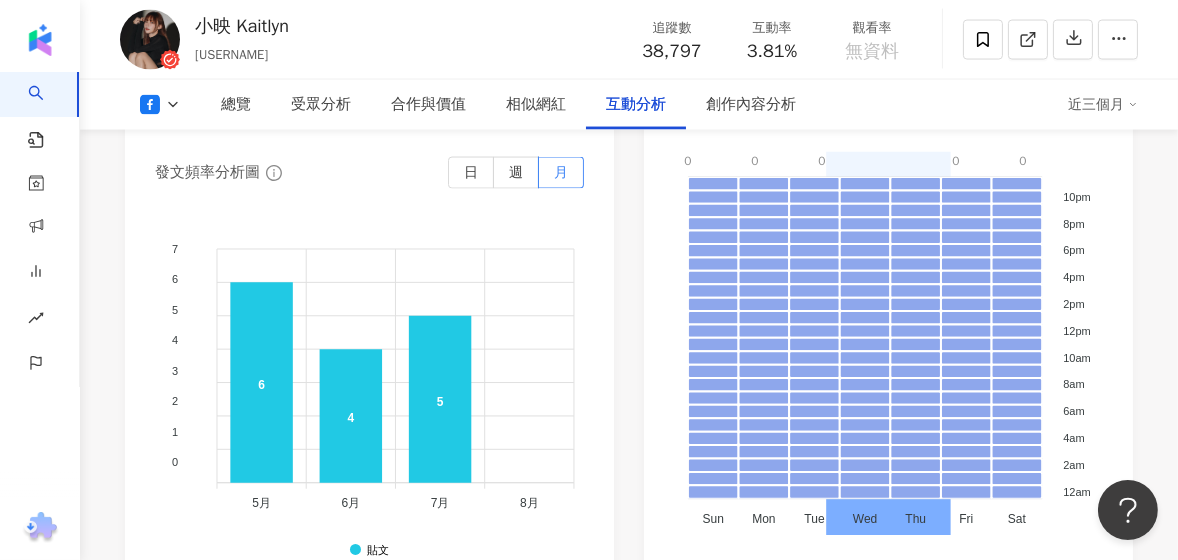 scroll, scrollTop: 3900, scrollLeft: 0, axis: vertical 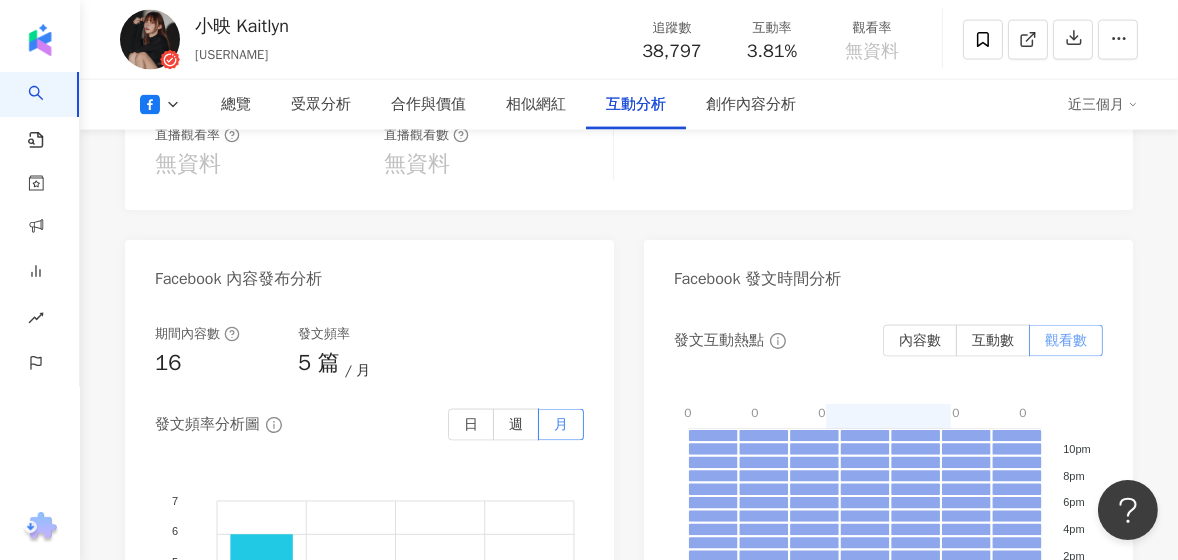 click on "觀看數" at bounding box center (1066, 340) 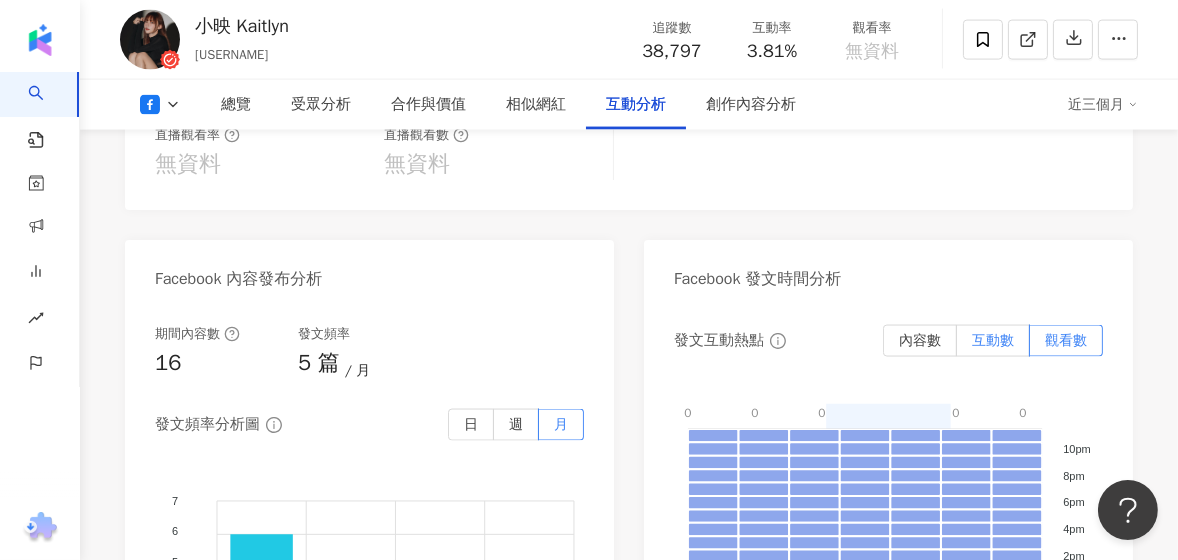 click on "互動數" at bounding box center (993, 340) 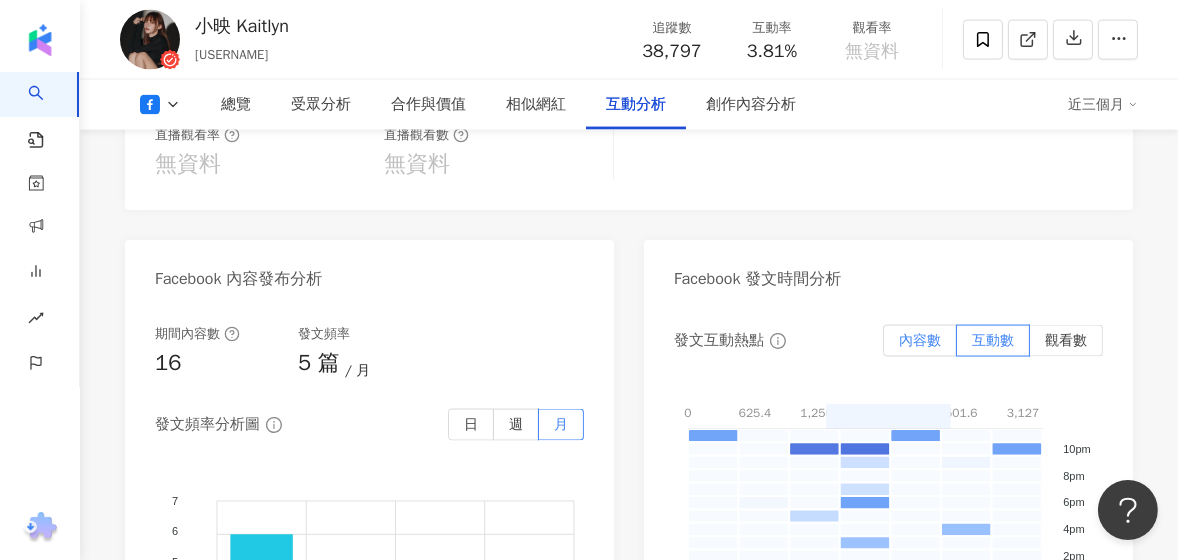 click on "內容數" at bounding box center (920, 340) 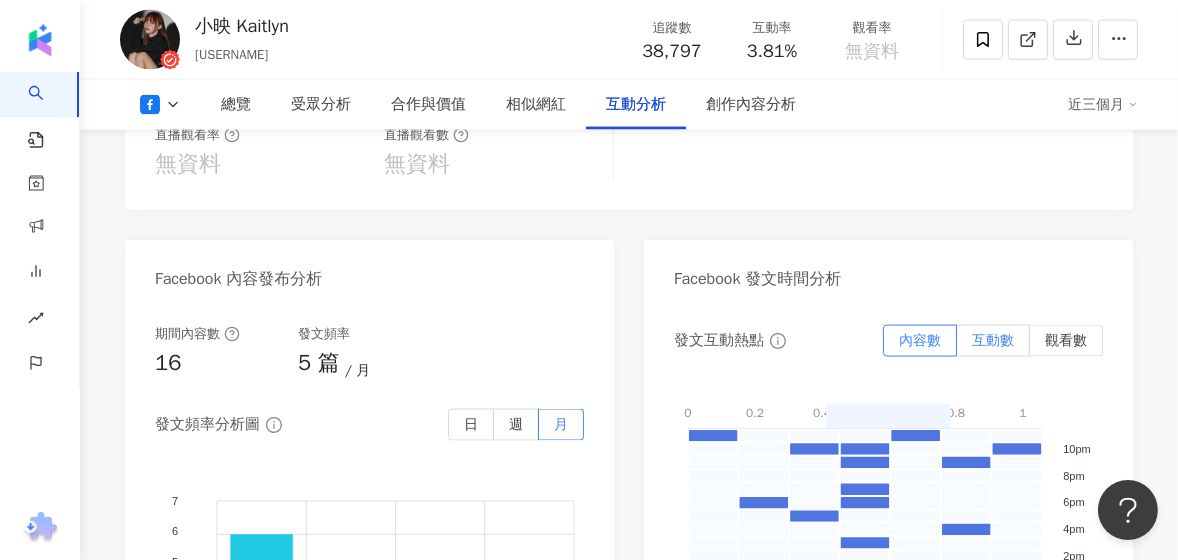 click on "互動數" at bounding box center [993, 340] 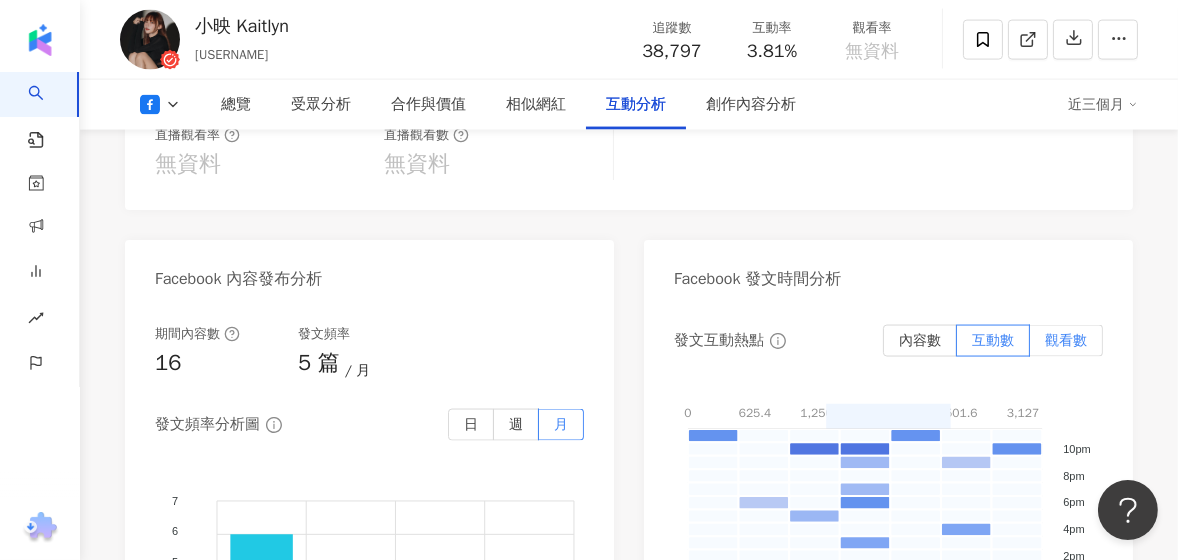 click on "觀看數" at bounding box center (1066, 340) 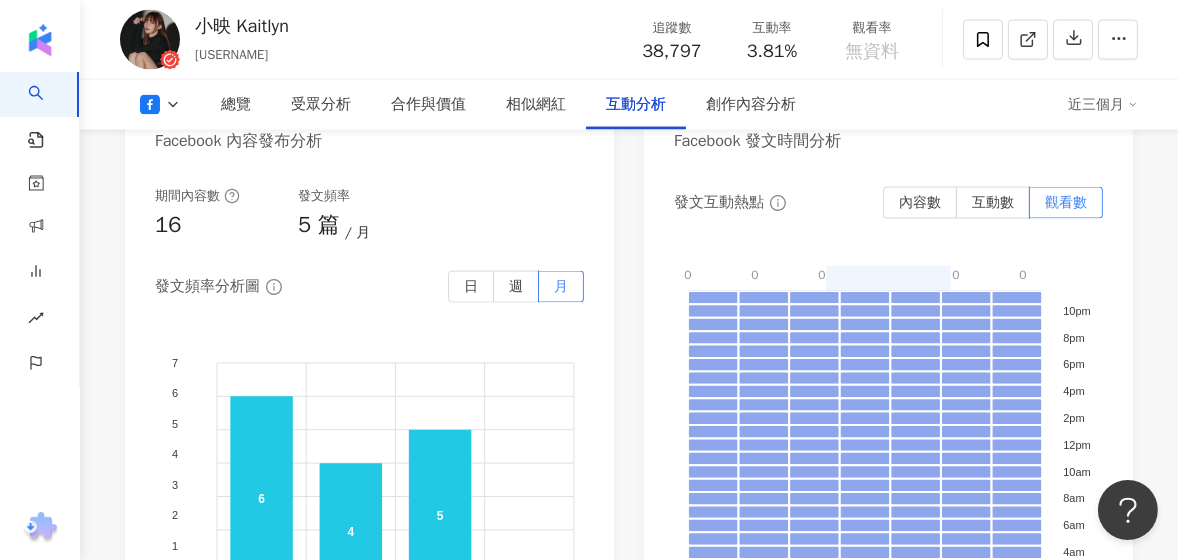 scroll, scrollTop: 4100, scrollLeft: 0, axis: vertical 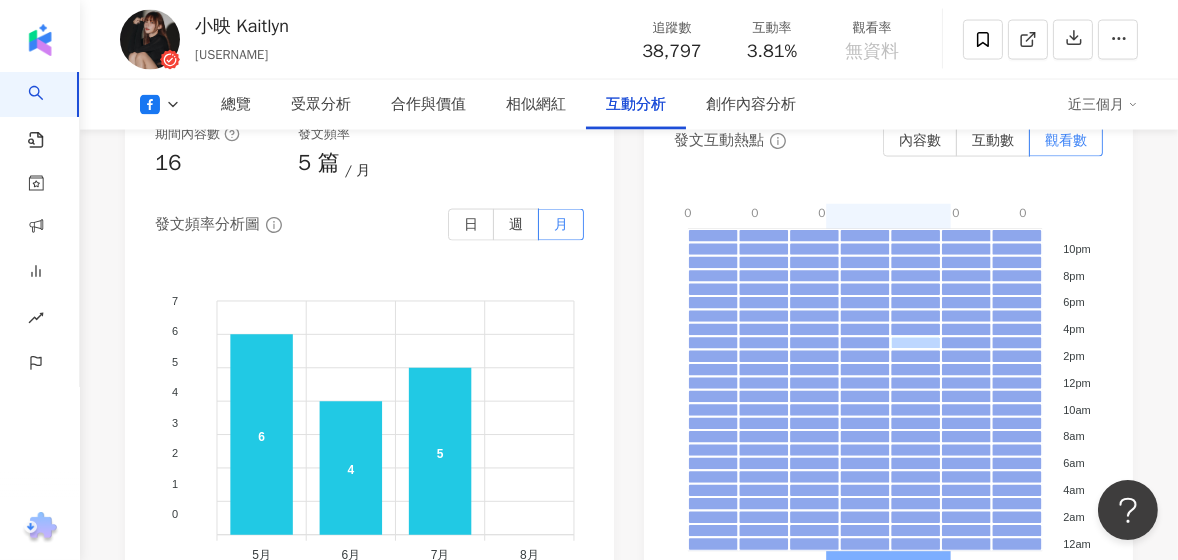 click 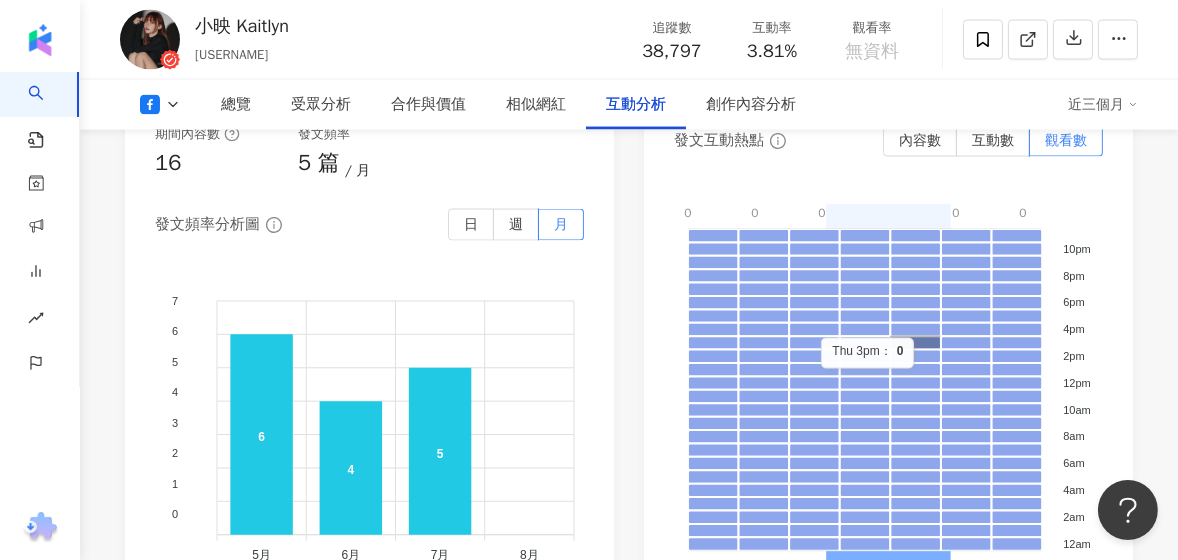 scroll, scrollTop: 4300, scrollLeft: 0, axis: vertical 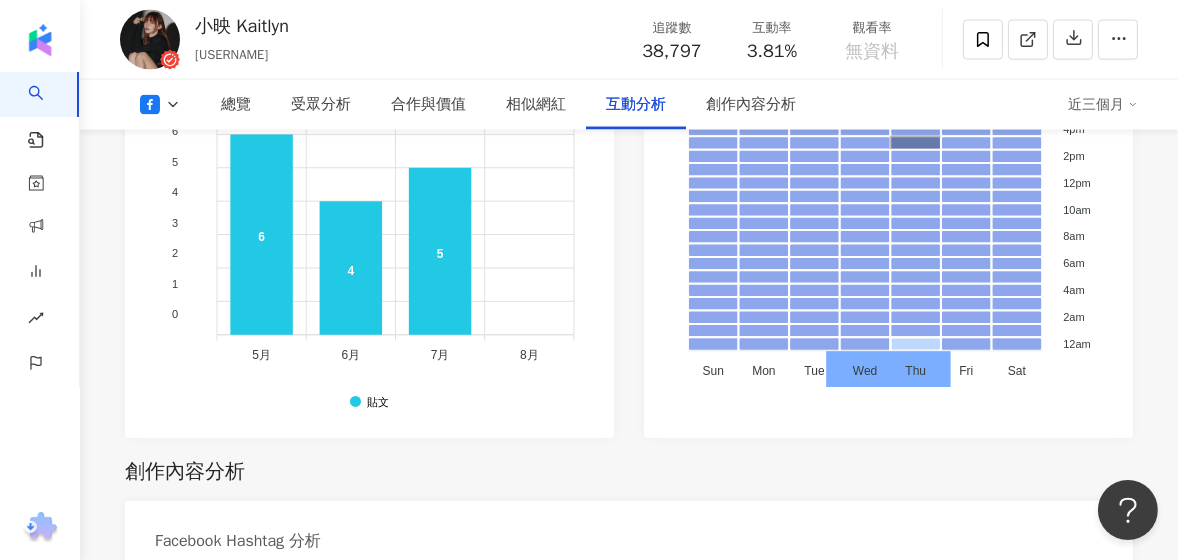 click 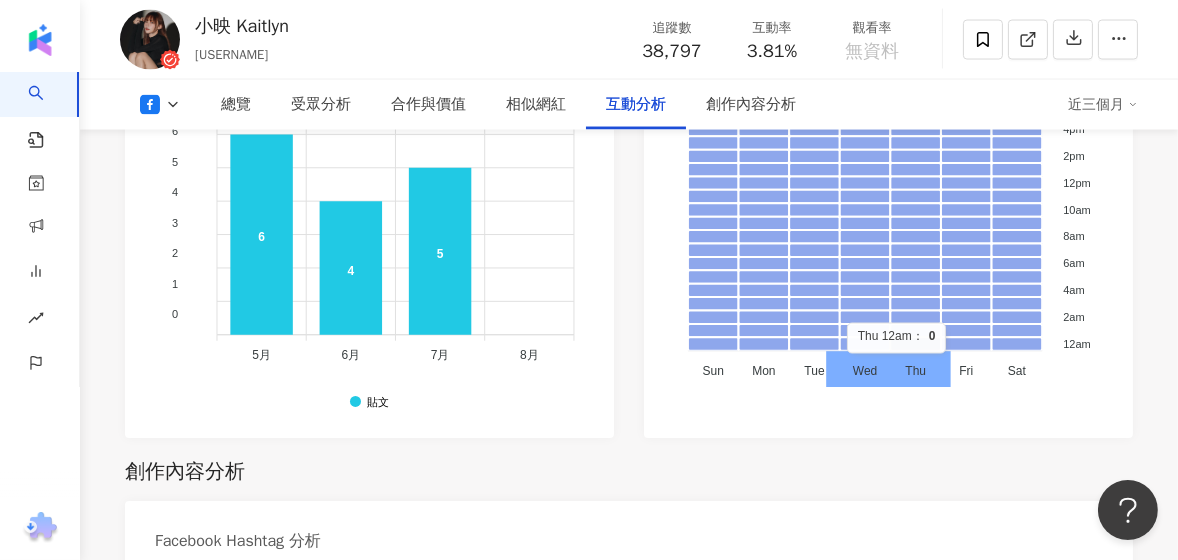 click on "0 - 0 0 - 0 0 - 0 0 - 0 0 - 0" 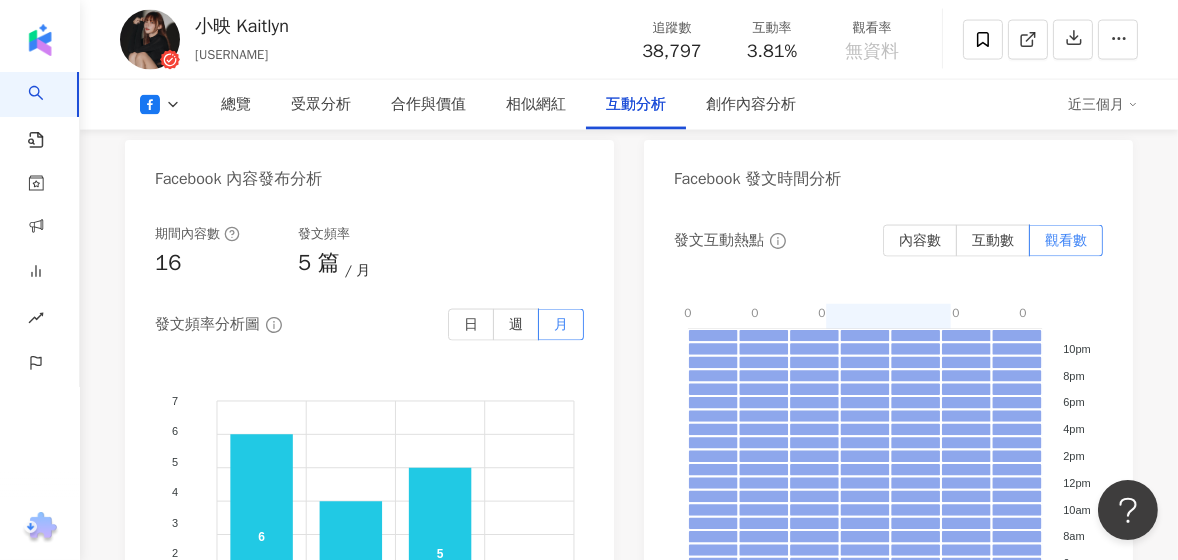 click 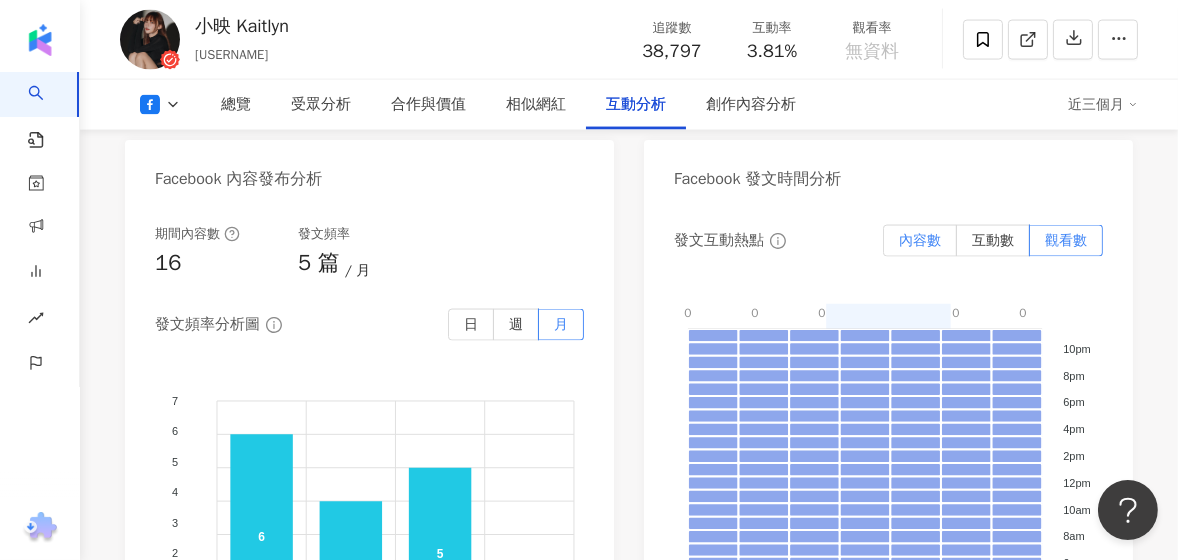 click on "內容數" at bounding box center (920, 241) 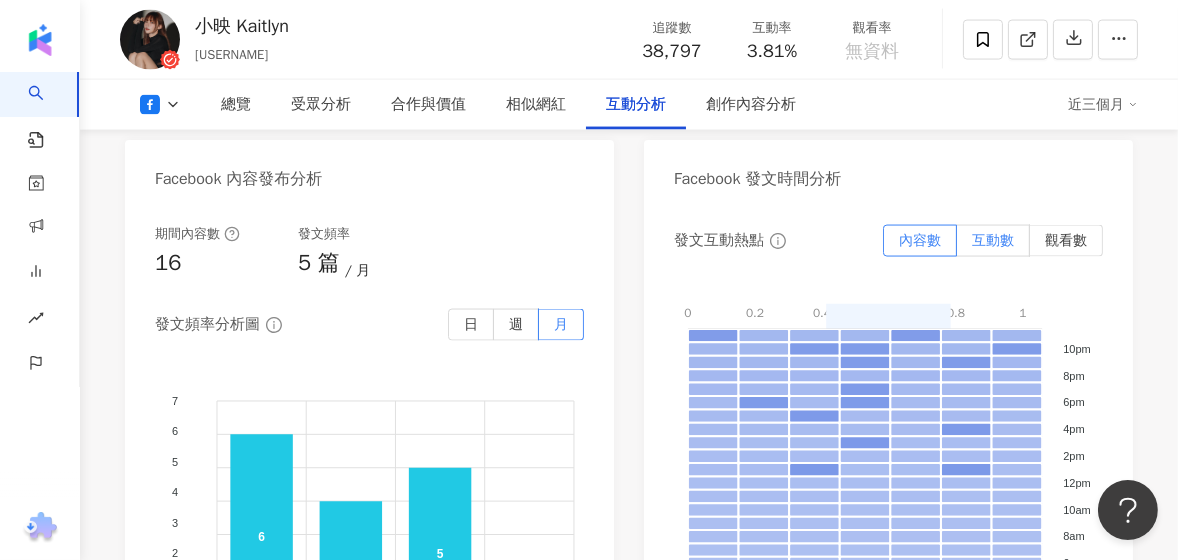 click on "互動數" at bounding box center (993, 240) 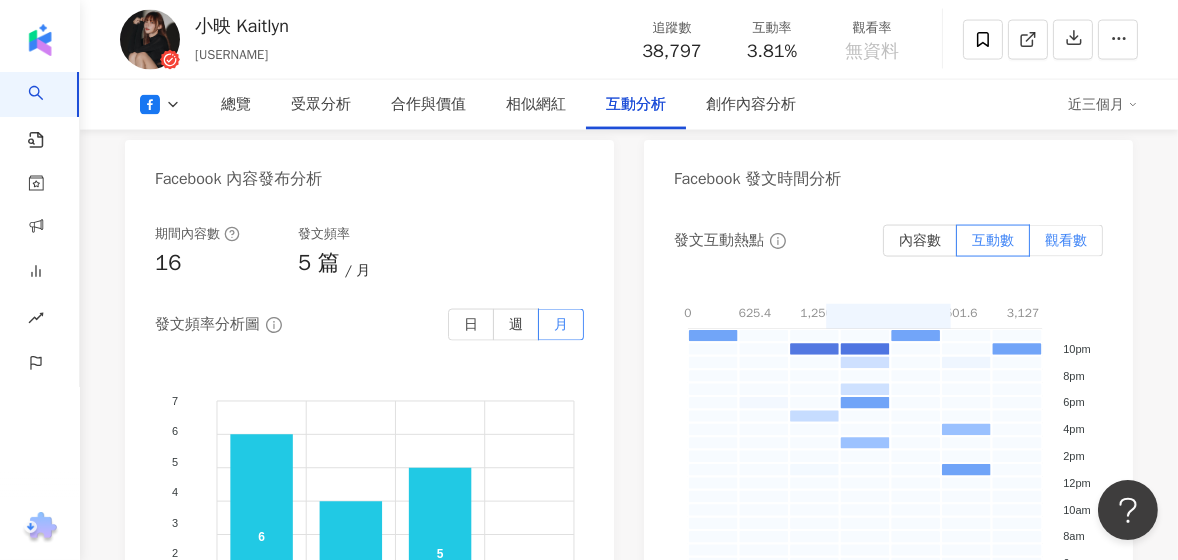 click on "觀看數" at bounding box center (1066, 240) 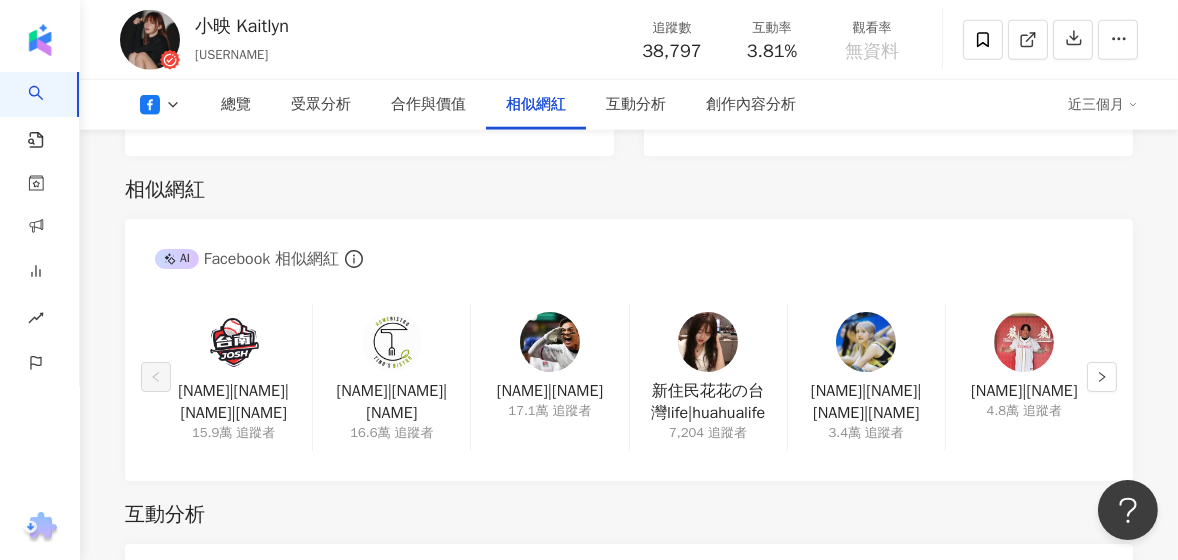 scroll, scrollTop: 2600, scrollLeft: 0, axis: vertical 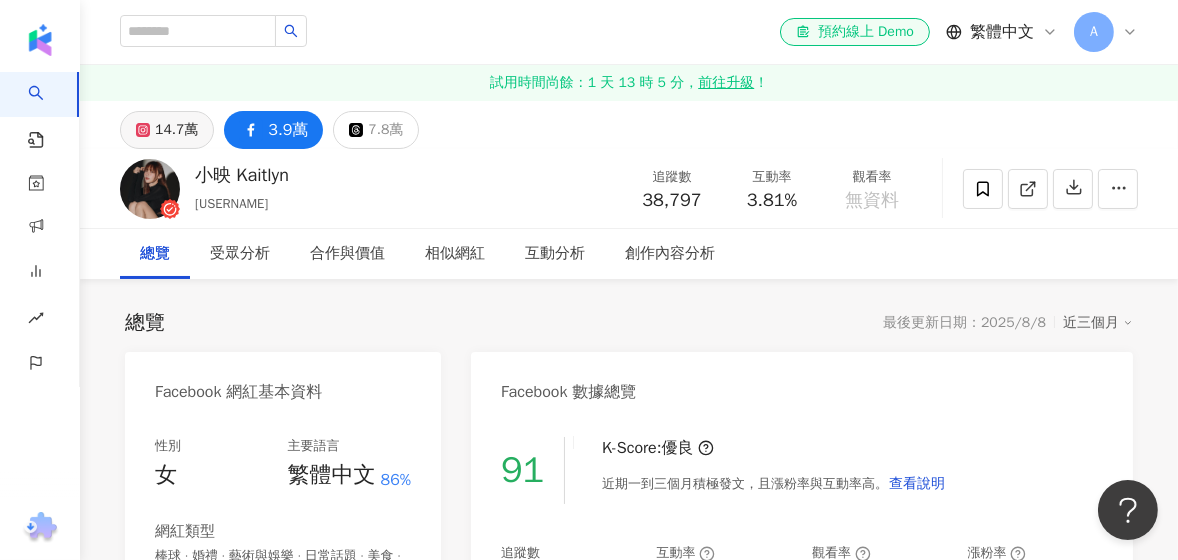 click on "14.7萬" at bounding box center [167, 130] 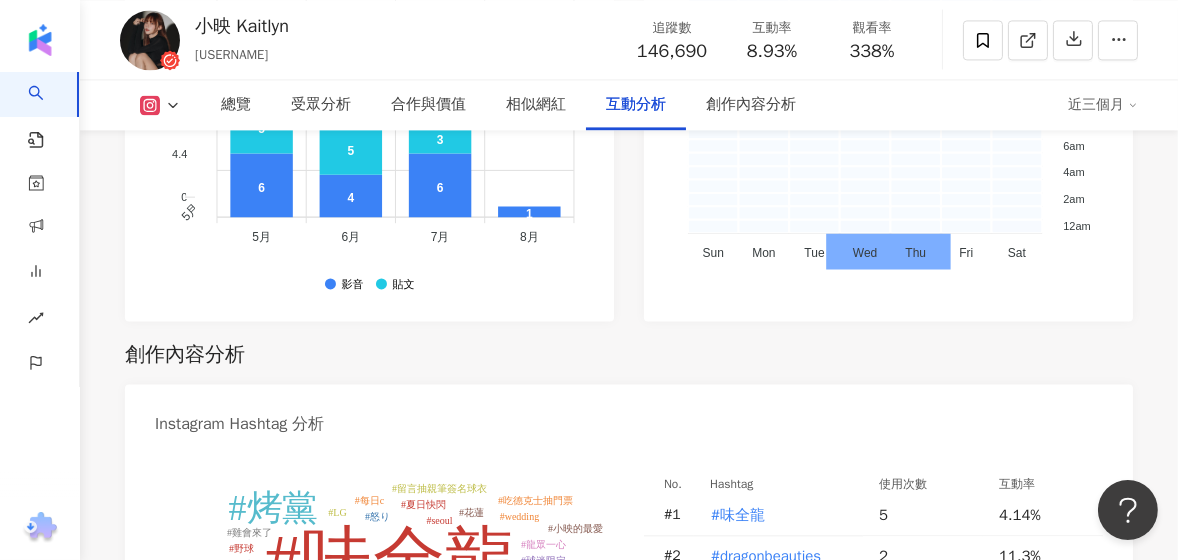 scroll, scrollTop: 5500, scrollLeft: 0, axis: vertical 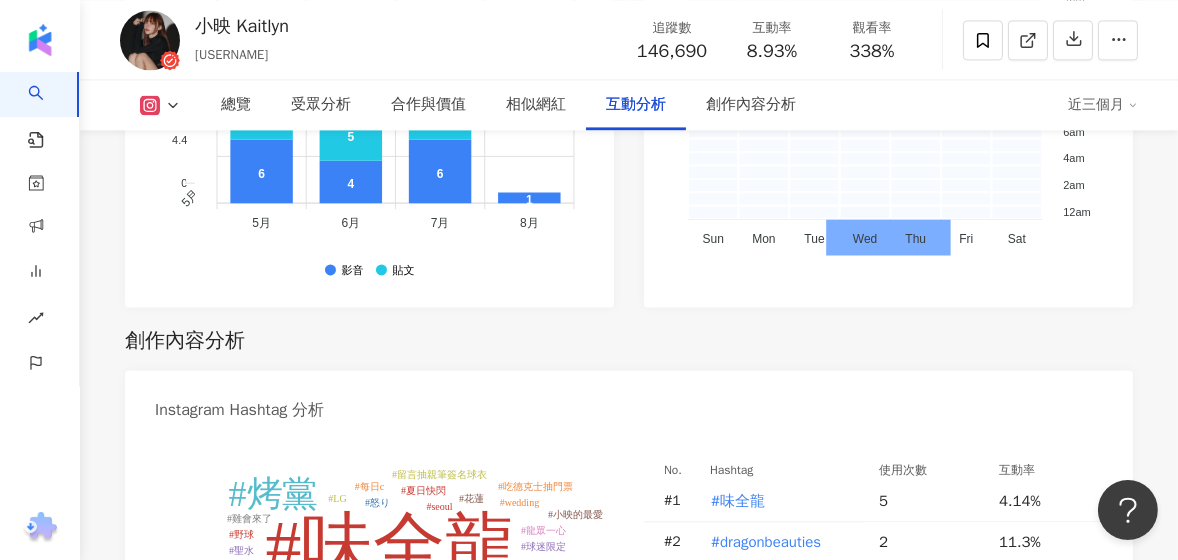 click on "#味全龍 #dragonbeauties #小龍女 #烤黨 #明星賽 #首爾 #韓國 #聖水洞グルメ #onion #seoul #怒り #wedding #520快樂 #花蓮 #GoalForOne #雞會來了 #龍眾一心 #球迷限定 #夏日快閃 #炸雞快閃 #吃德克士抽門票 #咔滋脆皮 #德克士 #LG #閃亮的幸運 #韓式烤肉 #聖水 #野球 #dragonbeauties小龍女 #每日c #每日C新品登場 #小映的最愛 #留言抽親筆簽名球衣" 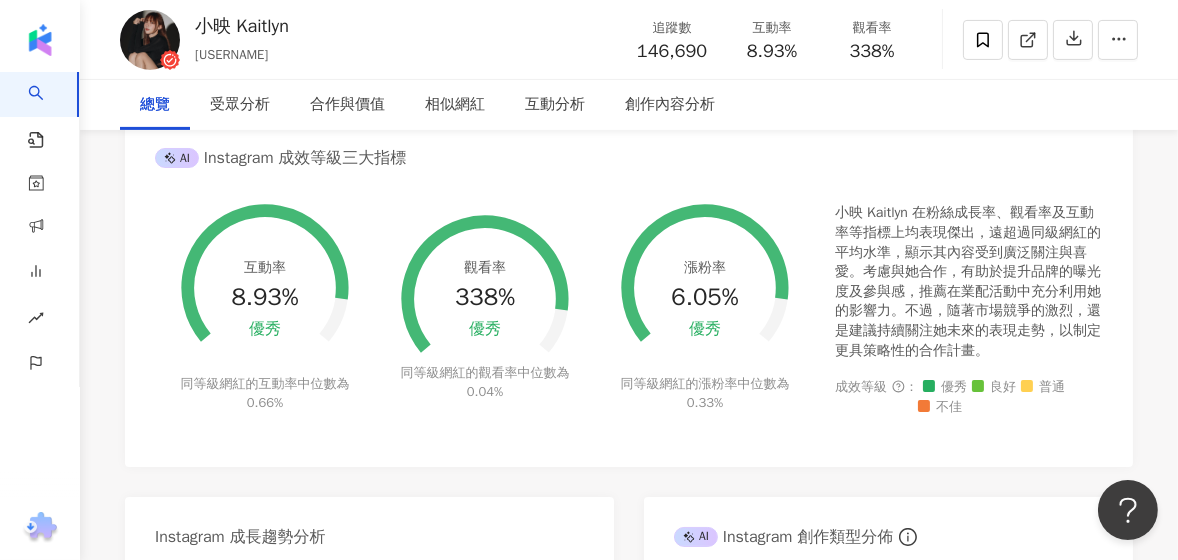 scroll, scrollTop: 0, scrollLeft: 0, axis: both 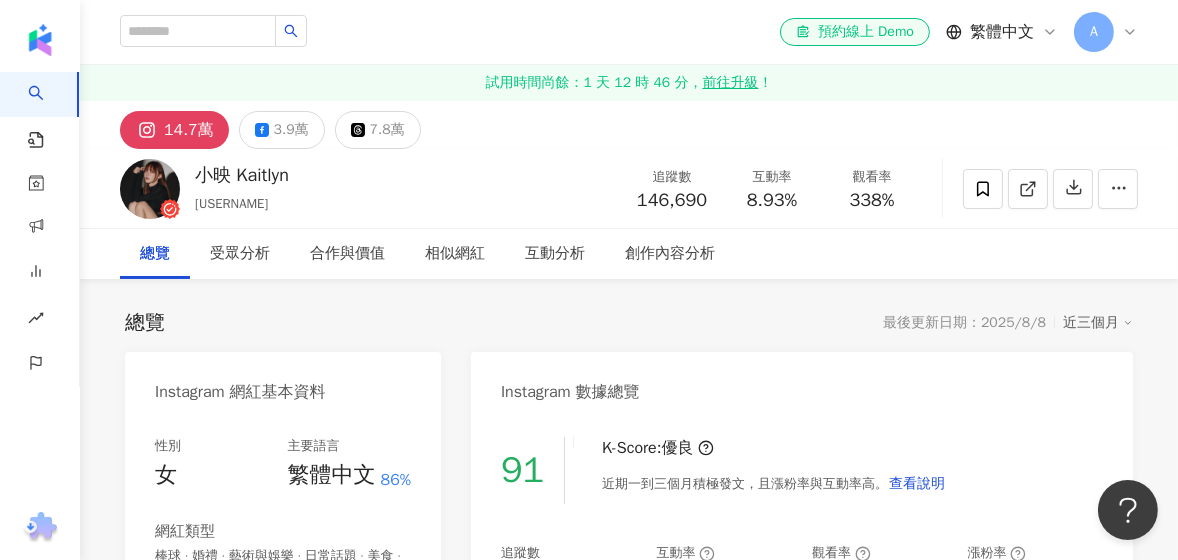 click on "14.7萬" at bounding box center (189, 130) 